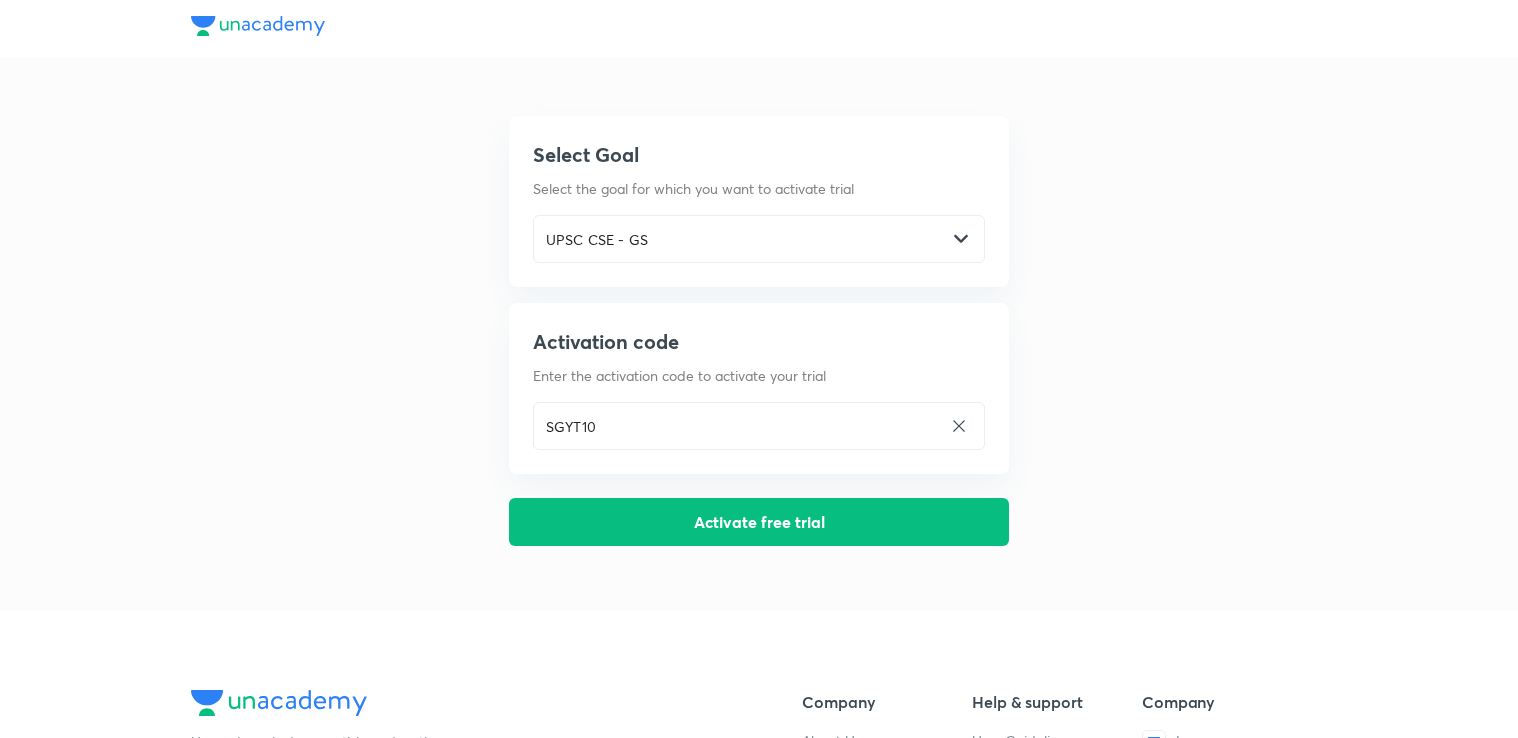 scroll, scrollTop: 0, scrollLeft: 0, axis: both 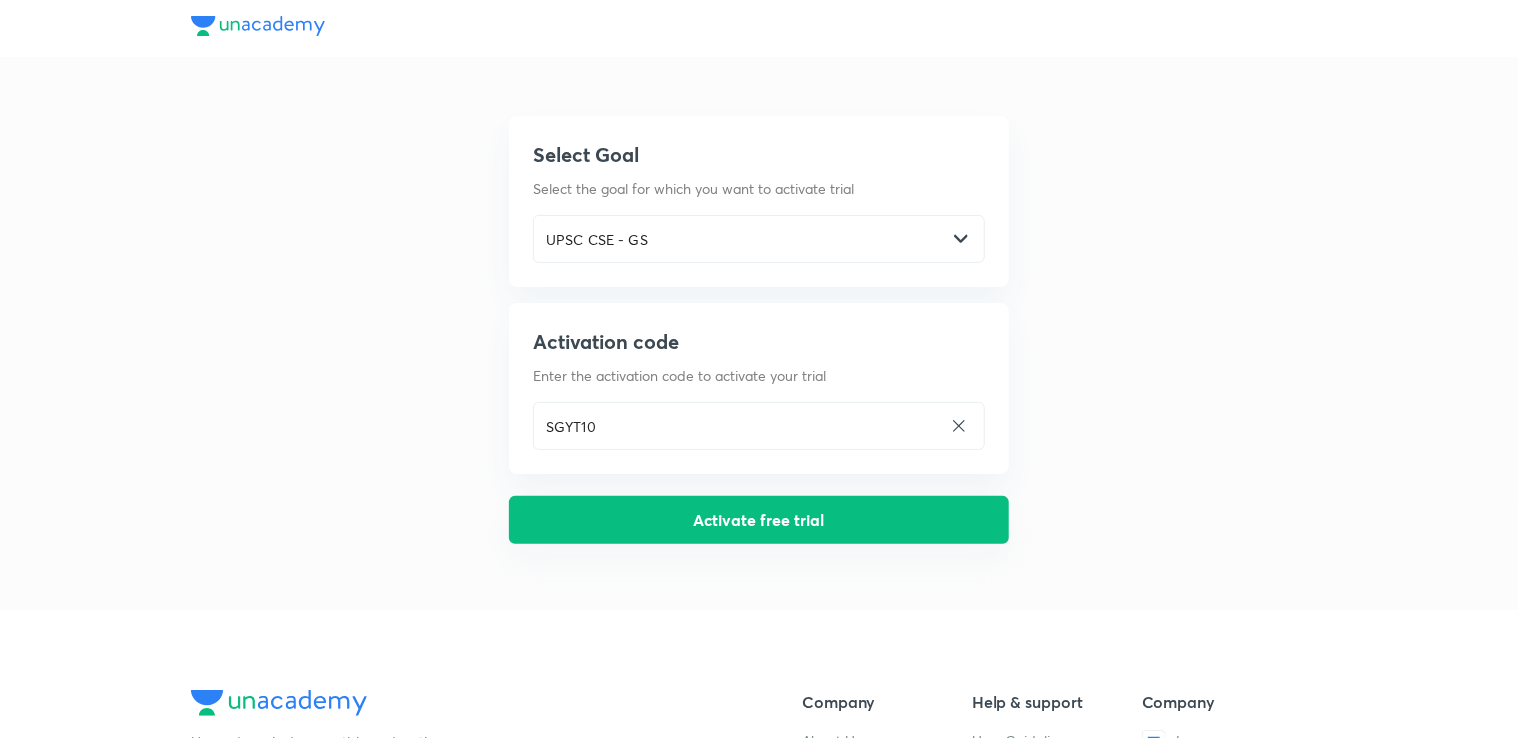 click on "Activate free trial" at bounding box center (759, 520) 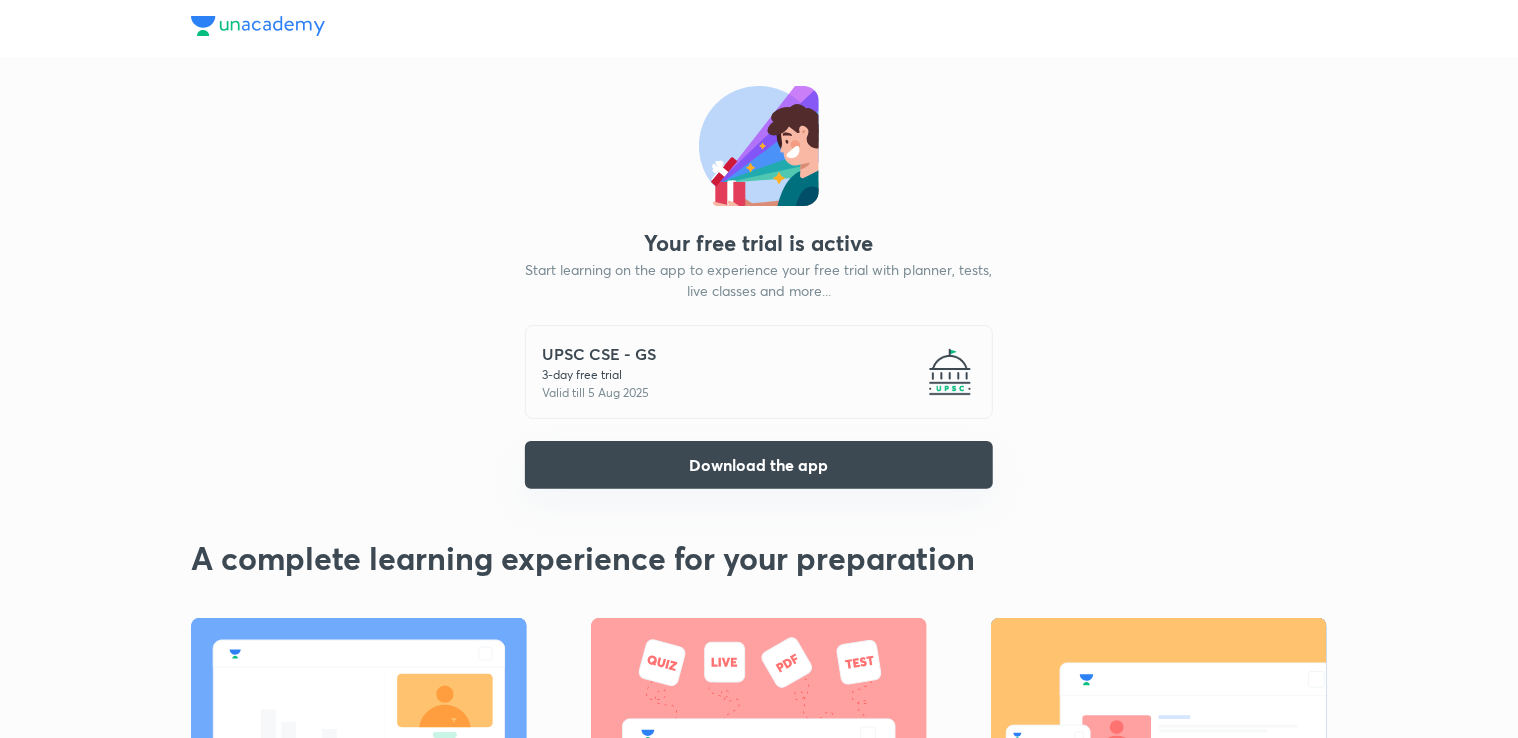 click on "Download the app" at bounding box center [759, 465] 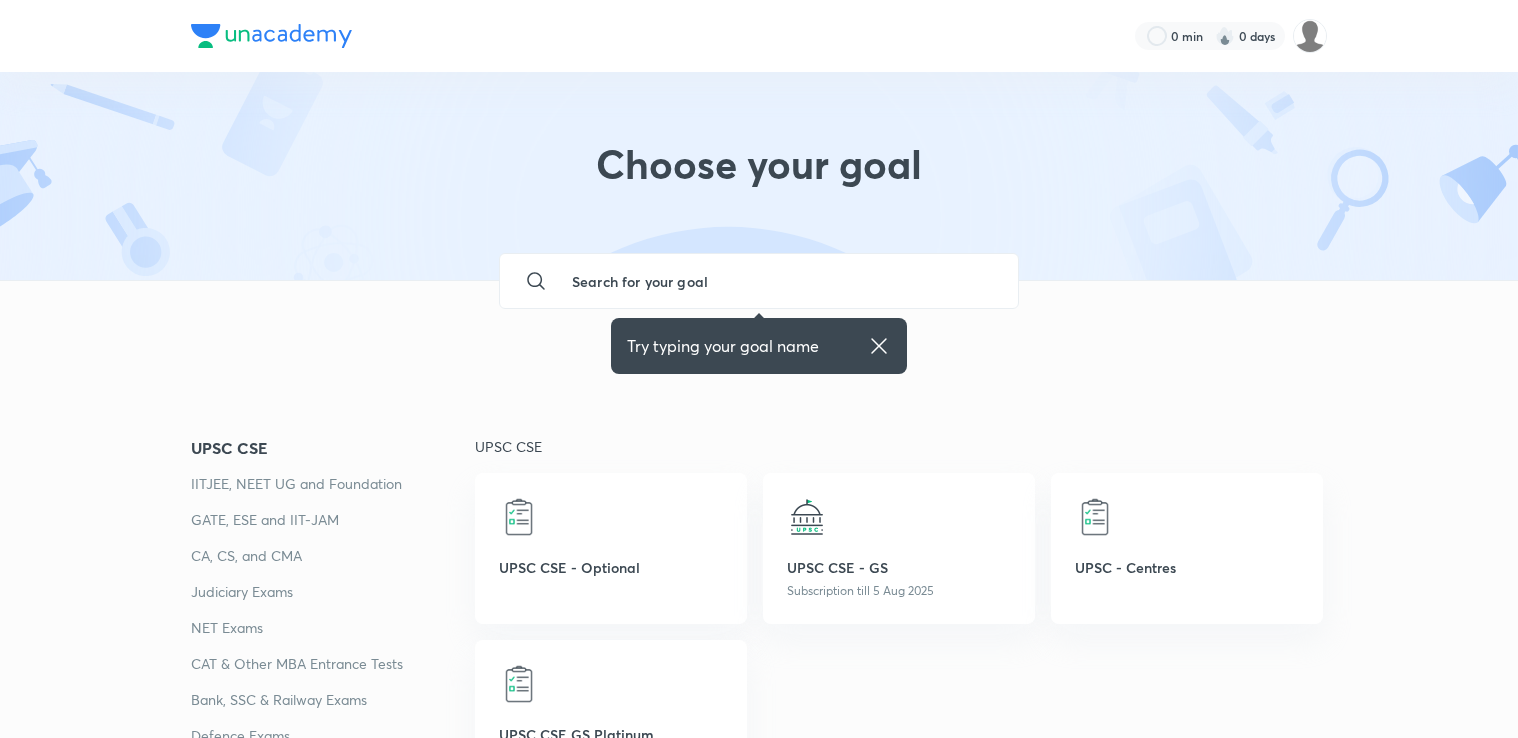 scroll, scrollTop: 0, scrollLeft: 0, axis: both 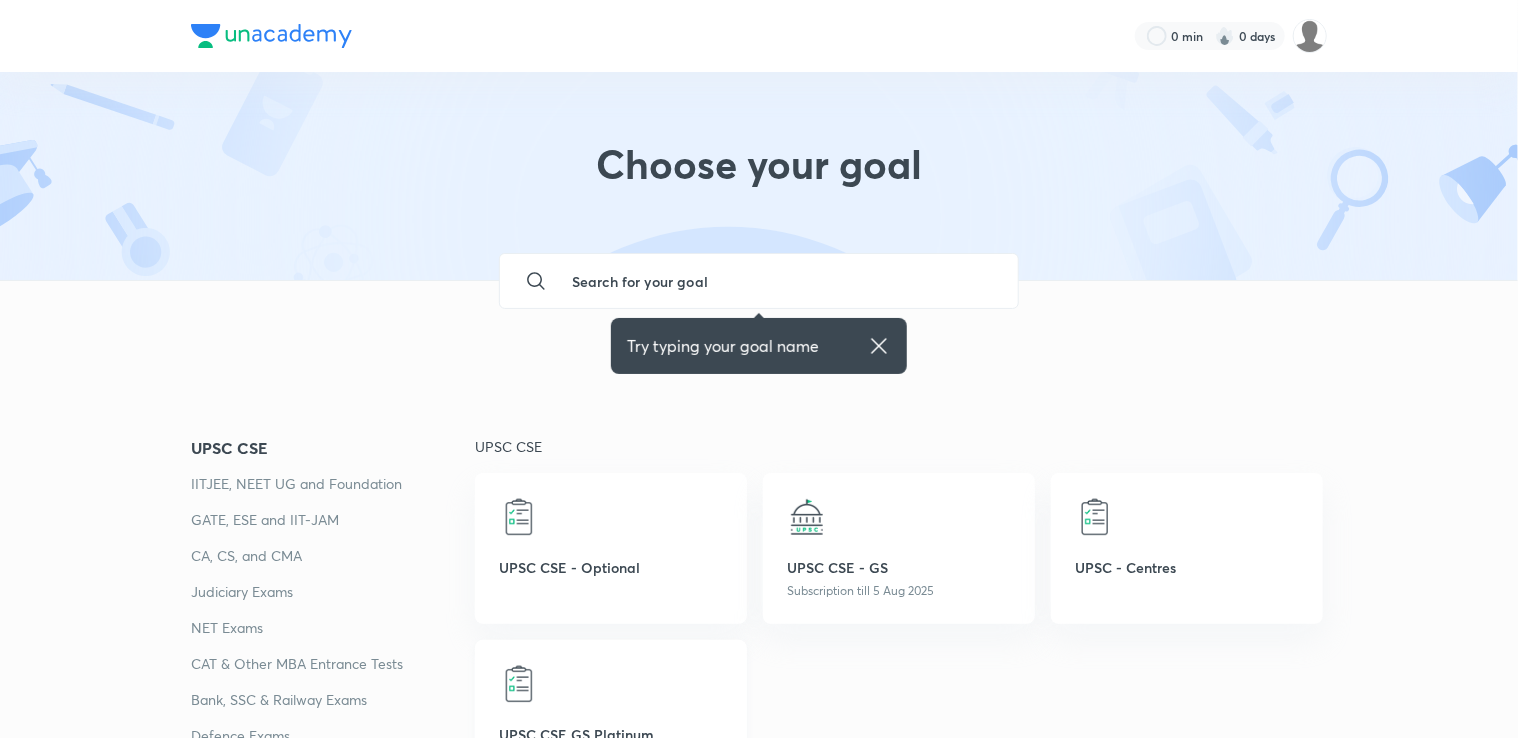 click on "UPSC CSE GS Platinum" at bounding box center (611, 706) 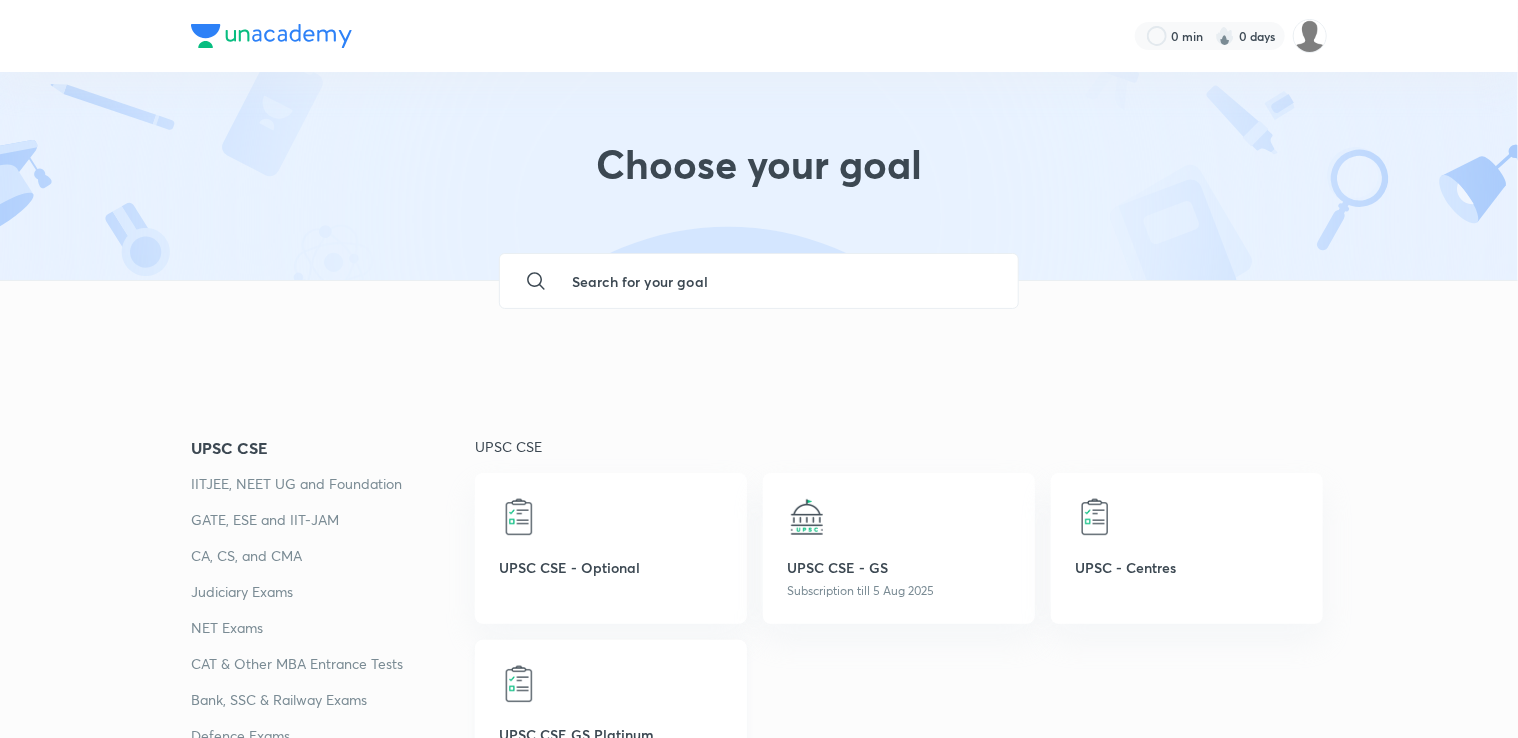 click at bounding box center [519, 684] 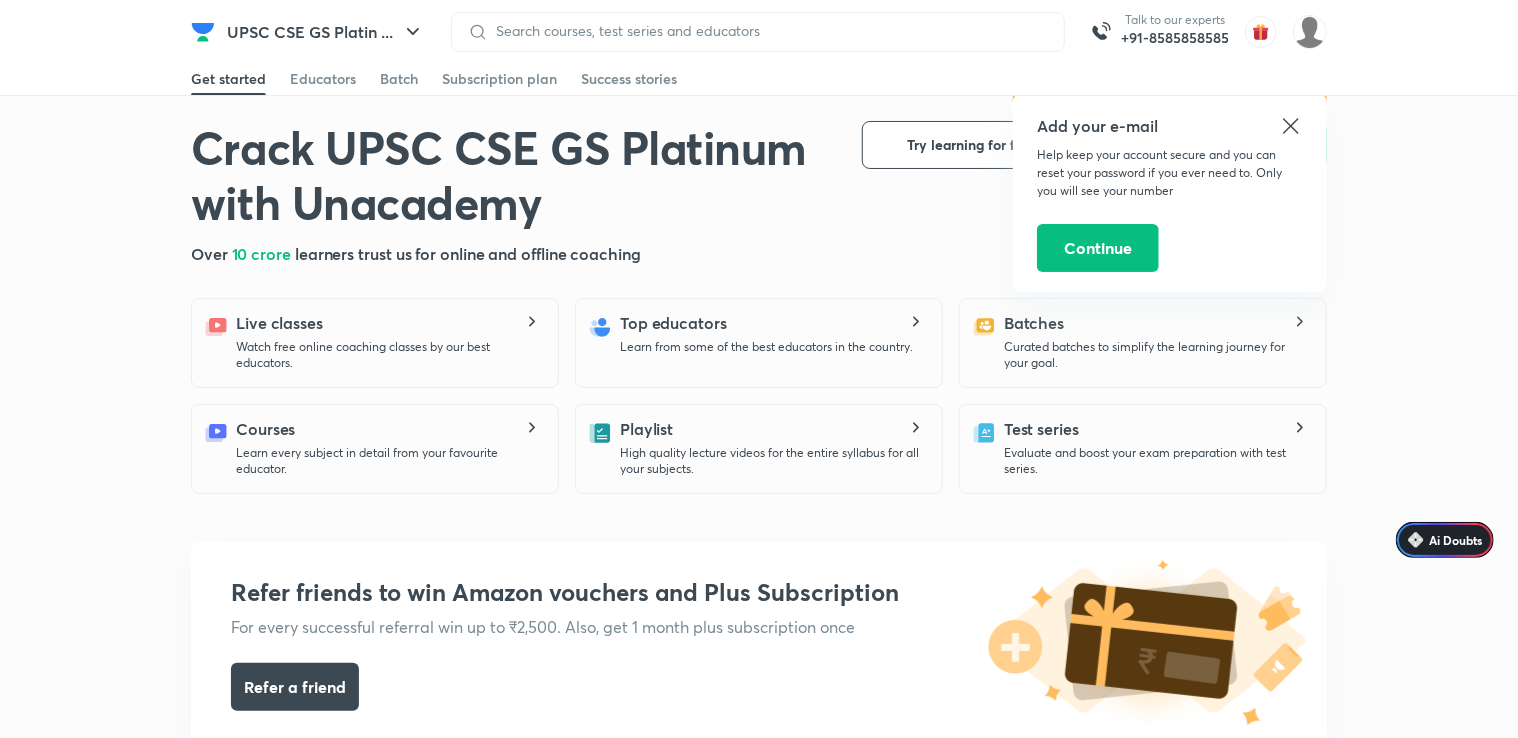 click 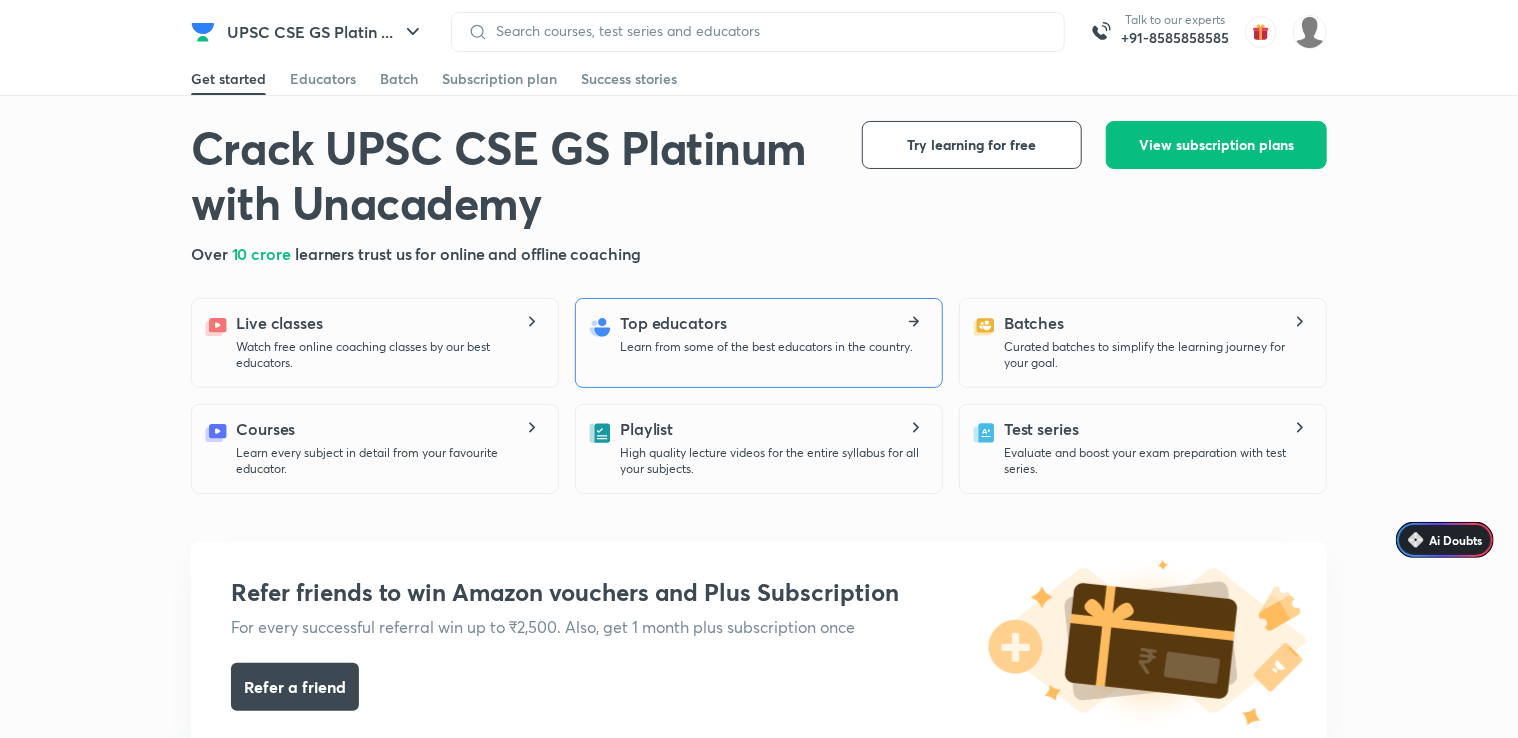 click on "Top educators" at bounding box center [673, 323] 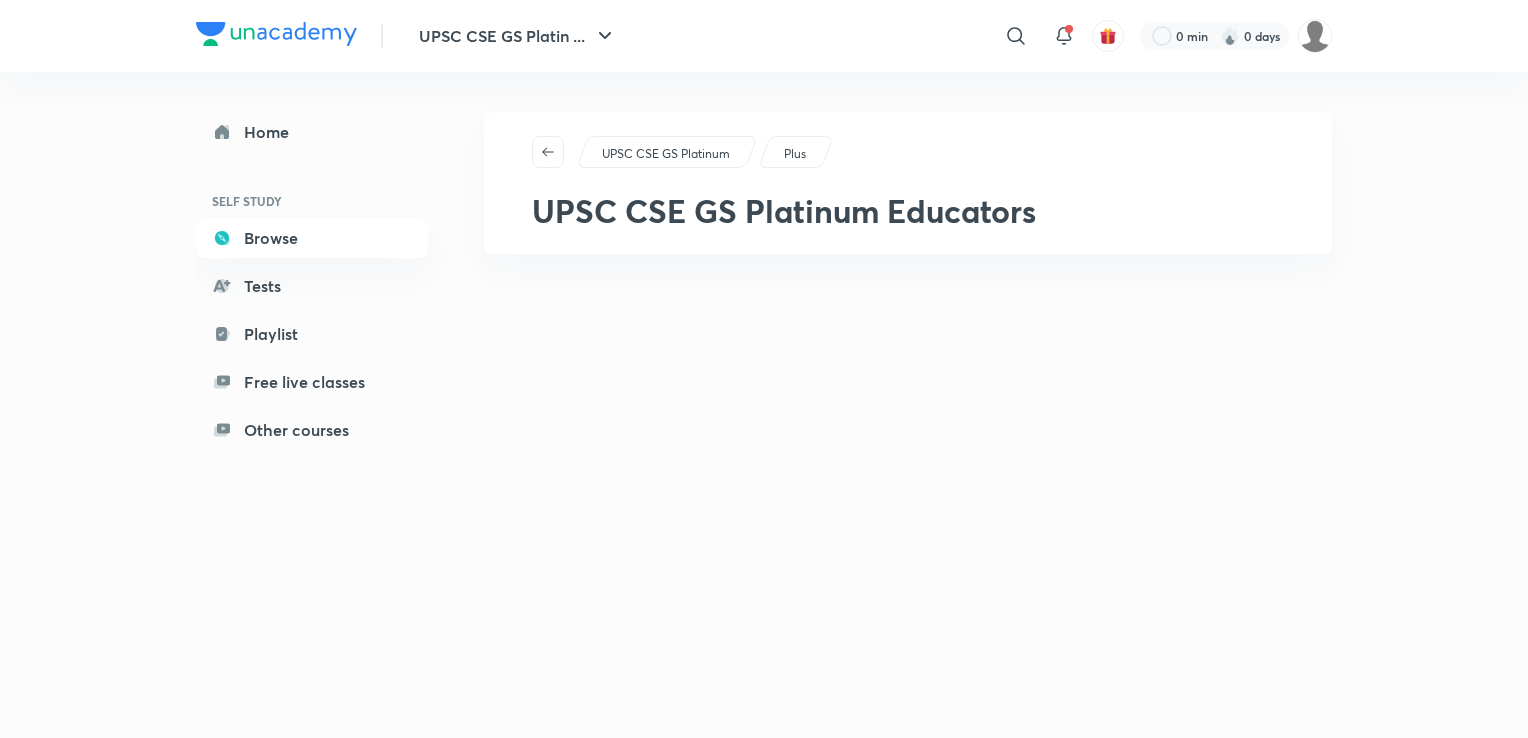 scroll, scrollTop: 0, scrollLeft: 0, axis: both 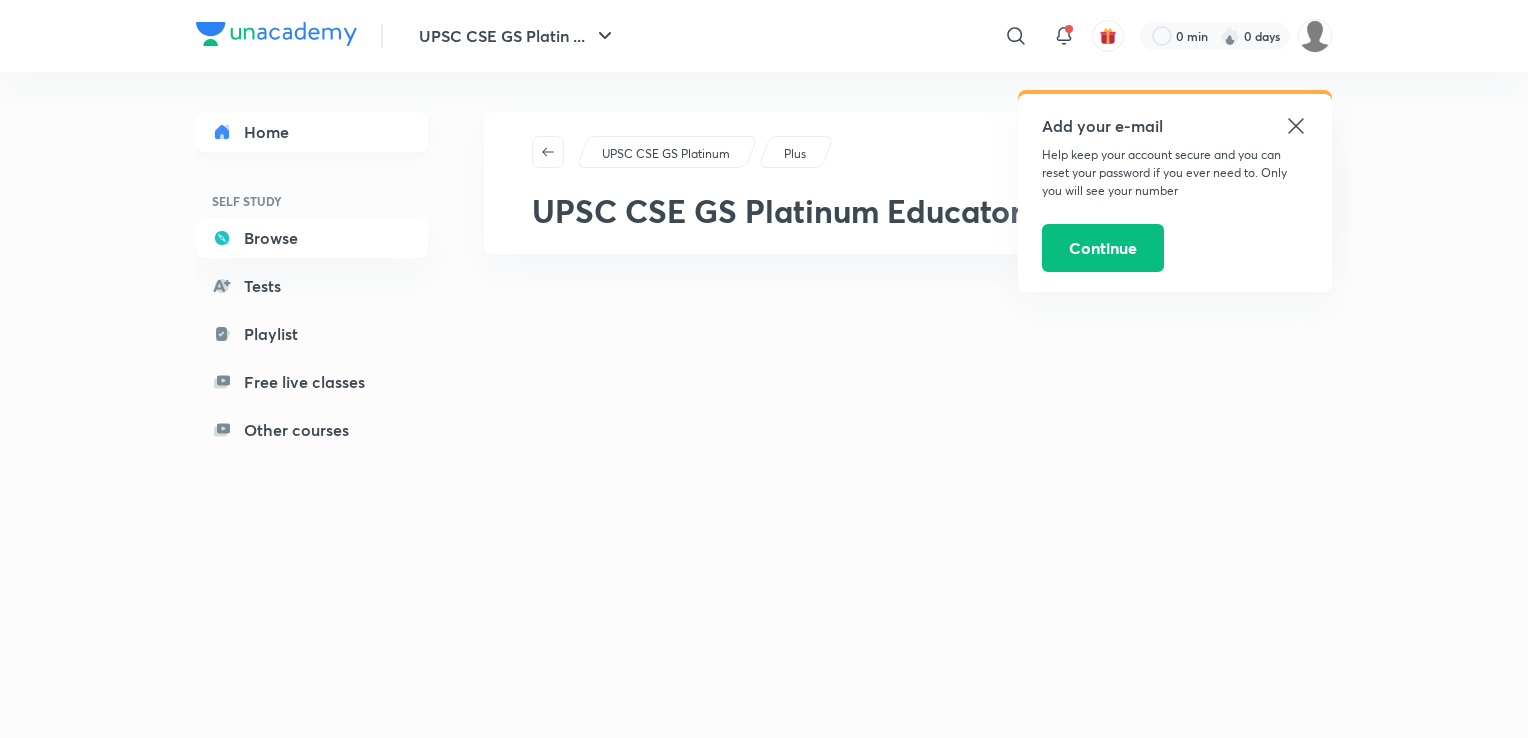 click on "Home" at bounding box center [312, 132] 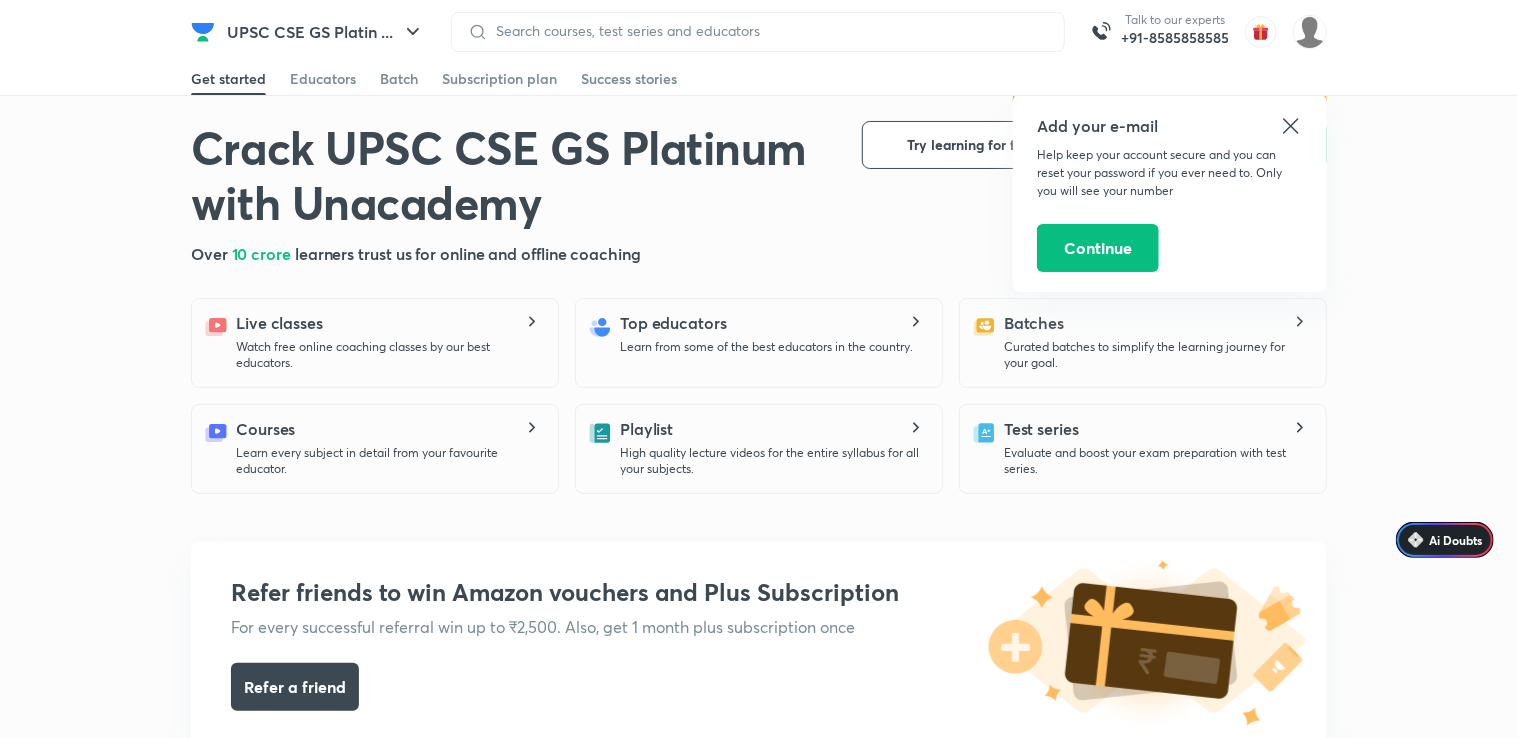click on "Crack UPSC CSE GS Platinum with Unacademy" at bounding box center (510, 175) 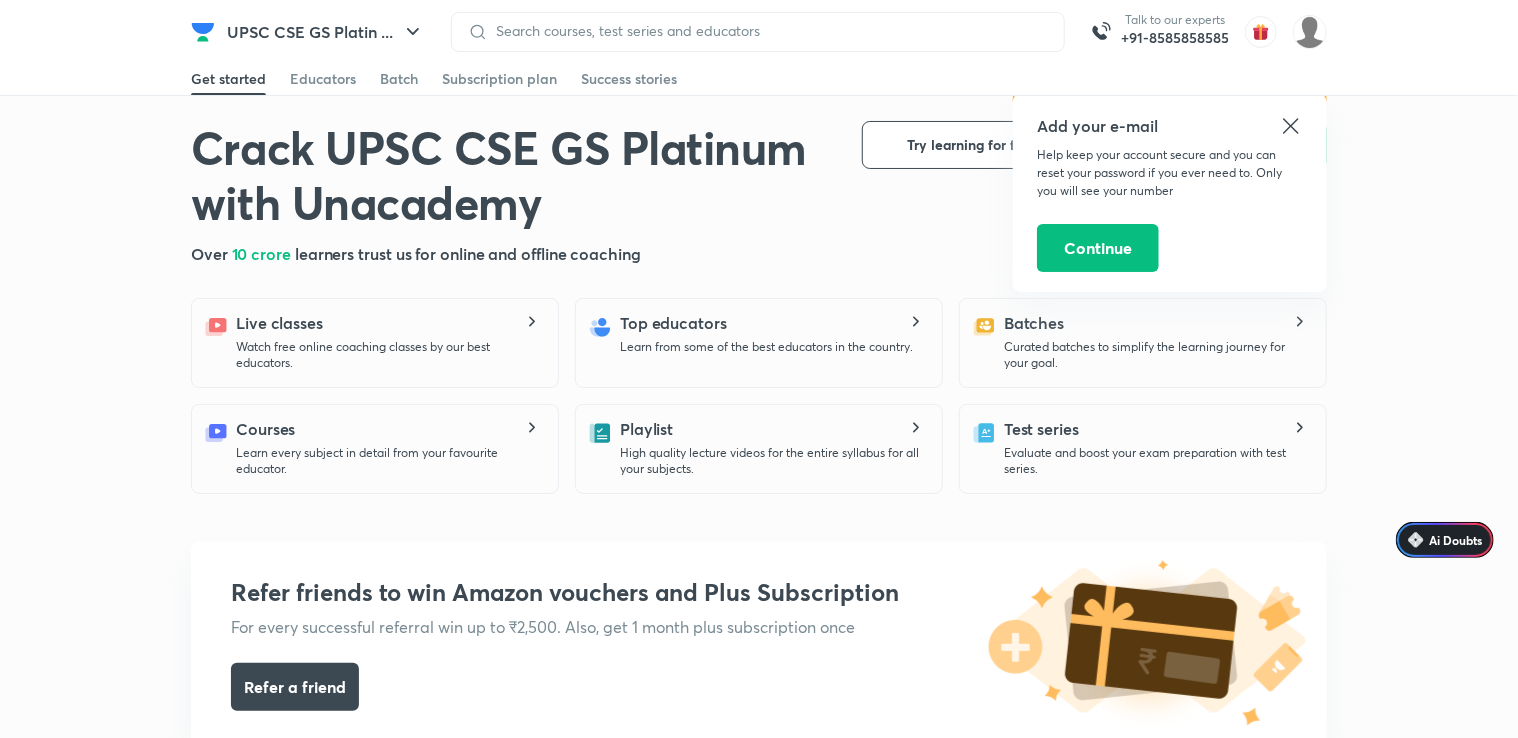 click 